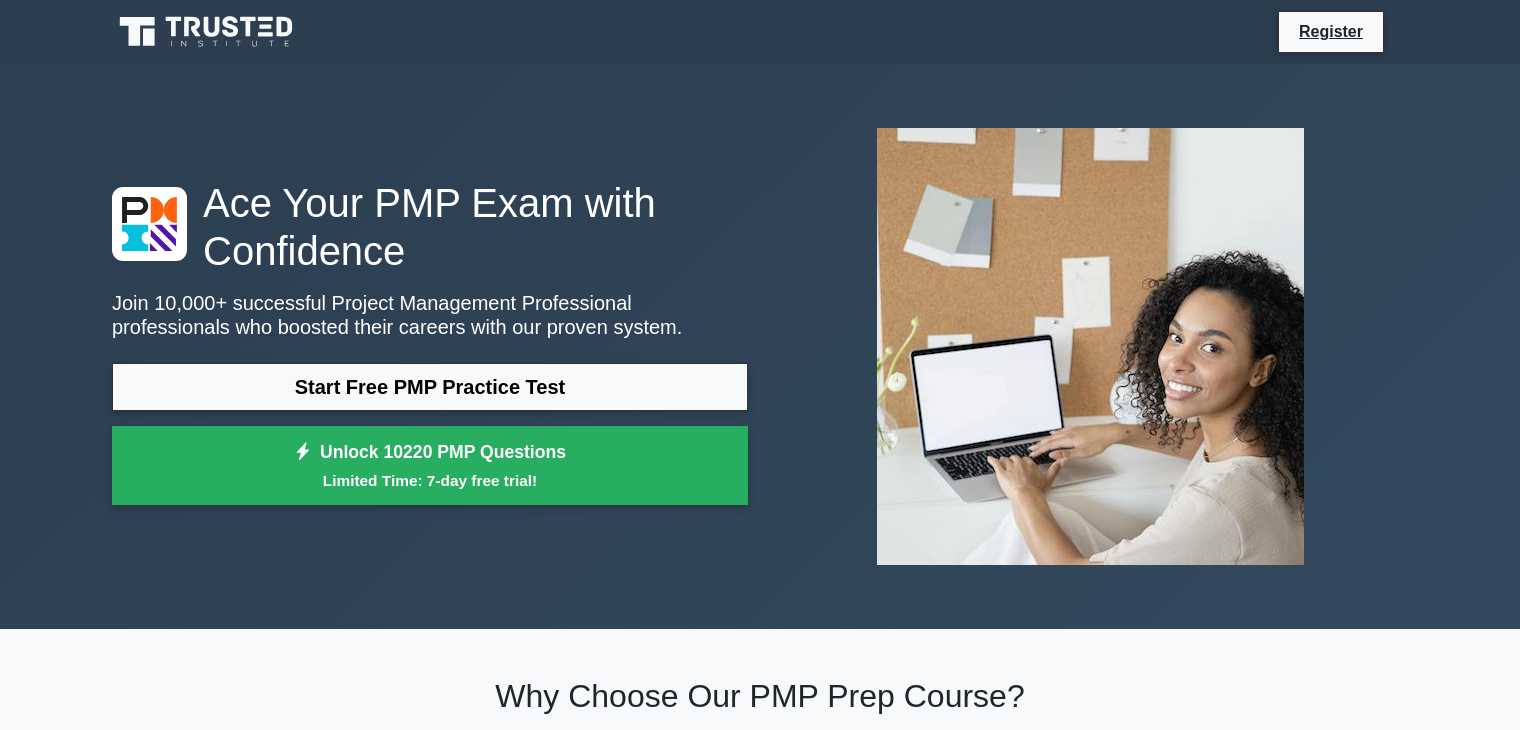 scroll, scrollTop: 0, scrollLeft: 0, axis: both 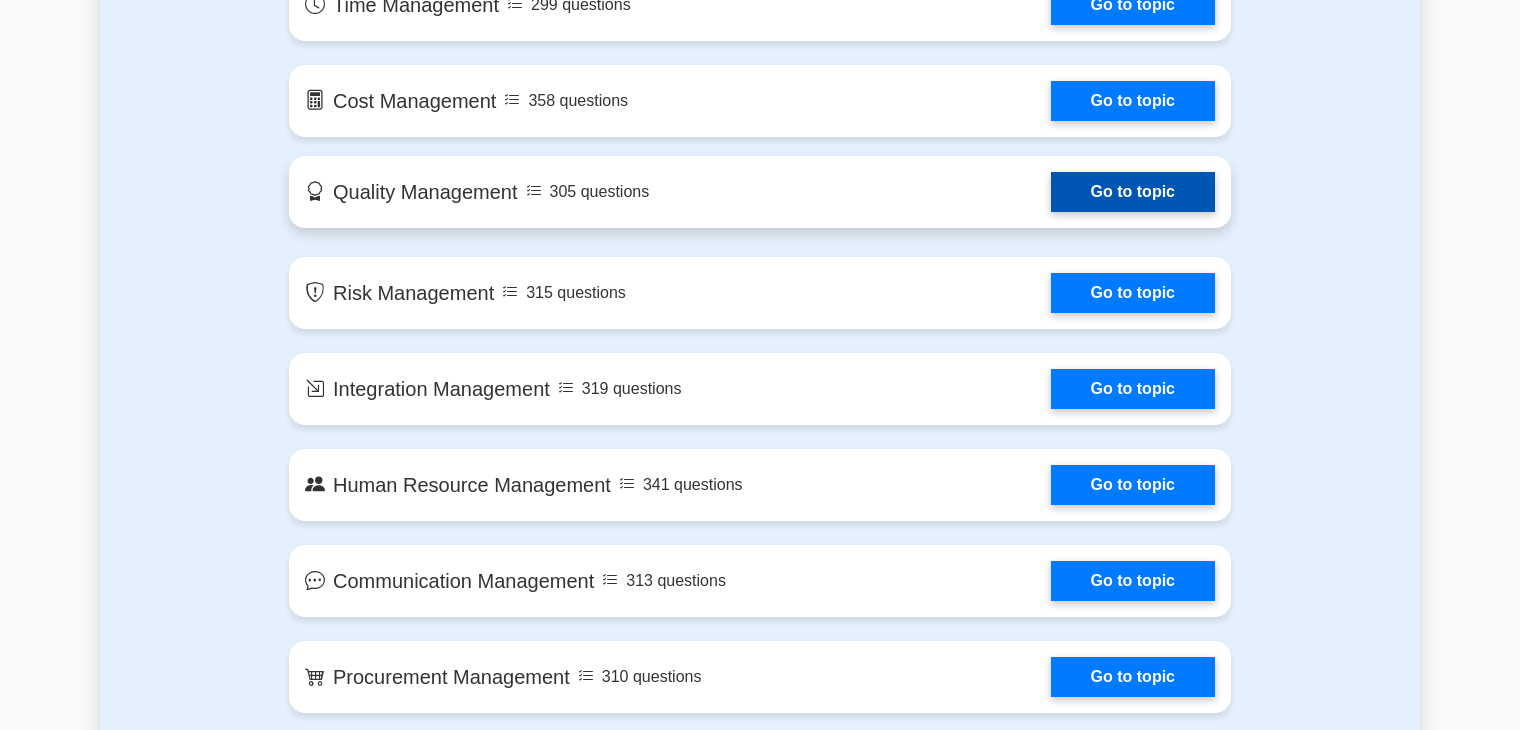 click on "Go to topic" at bounding box center (1133, 192) 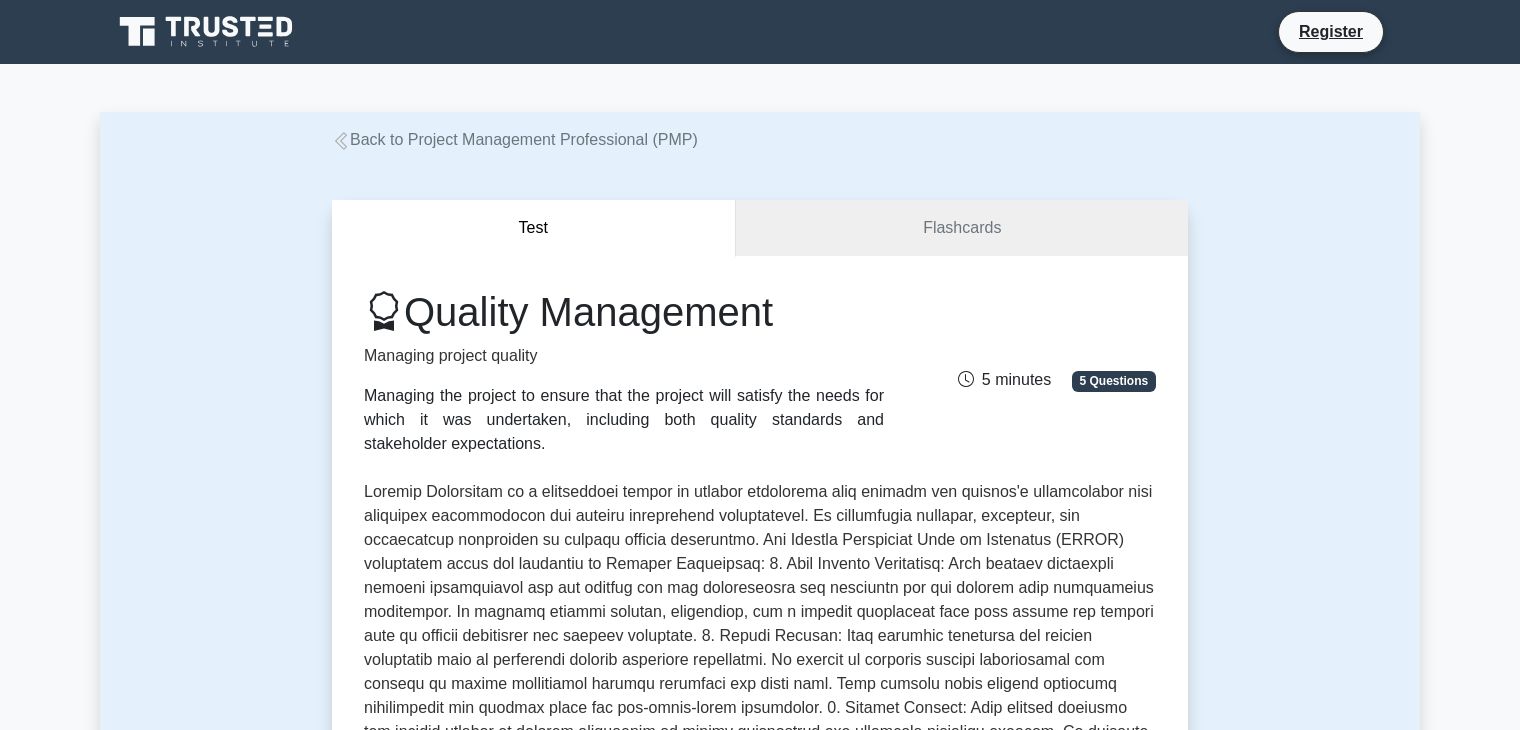 scroll, scrollTop: 0, scrollLeft: 0, axis: both 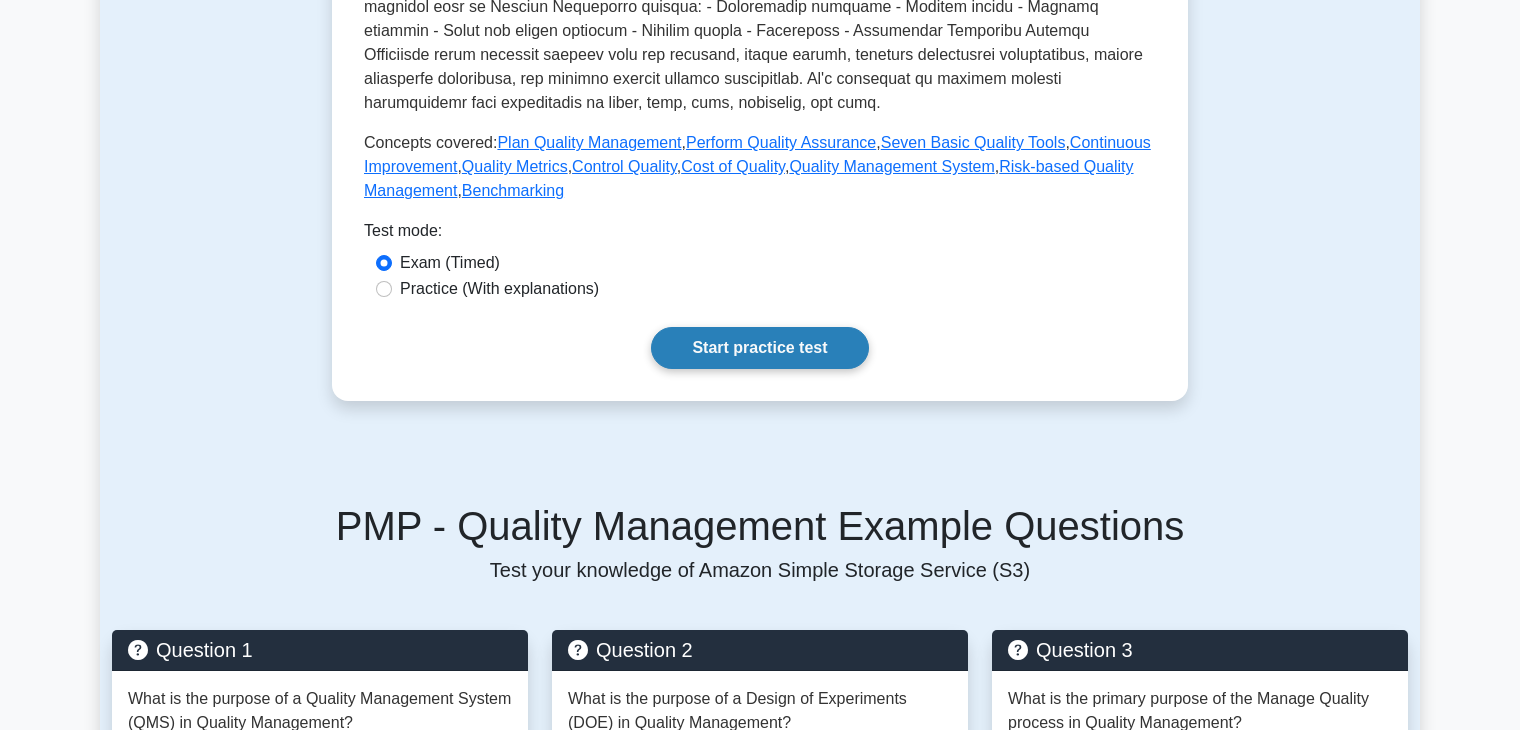 click on "Start practice test" at bounding box center [759, 348] 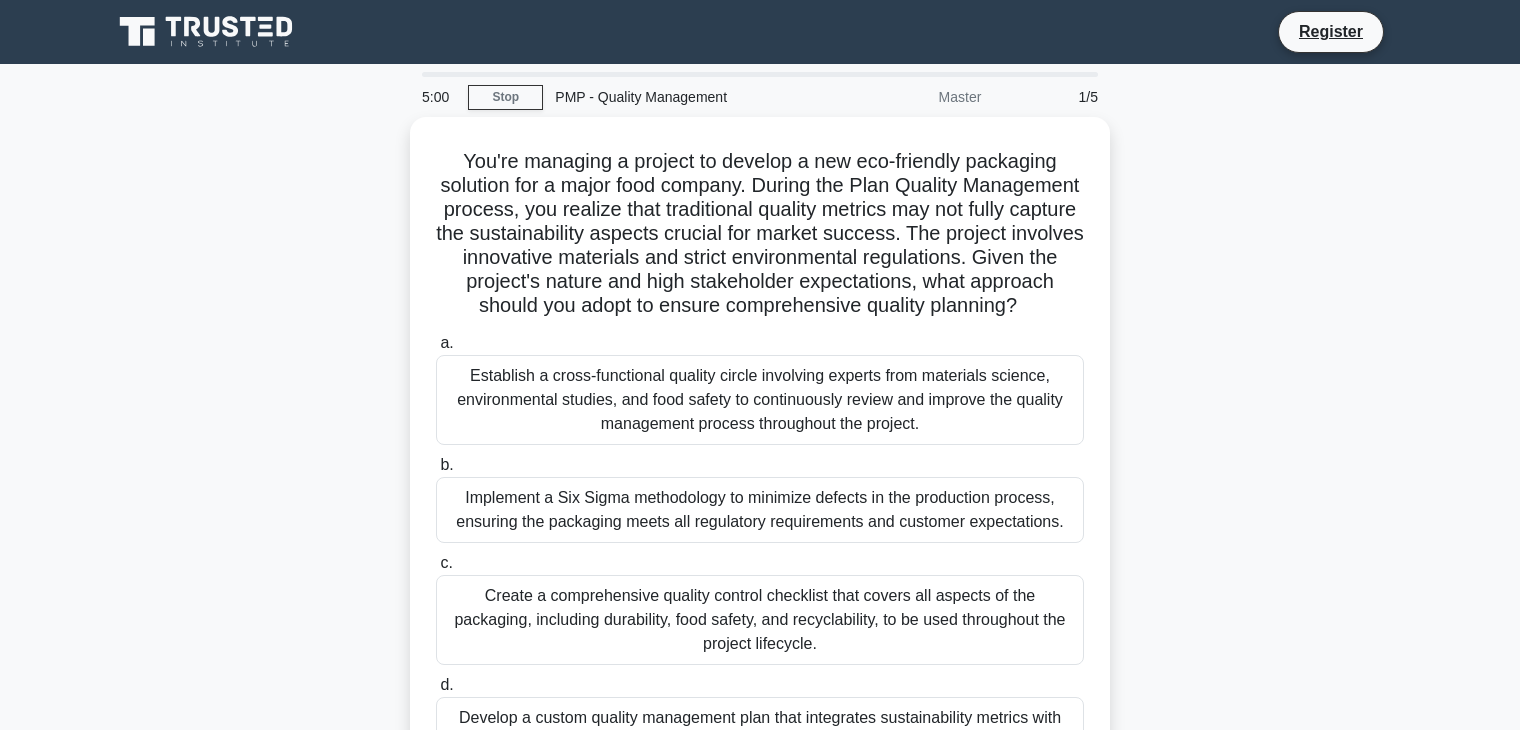 scroll, scrollTop: 0, scrollLeft: 0, axis: both 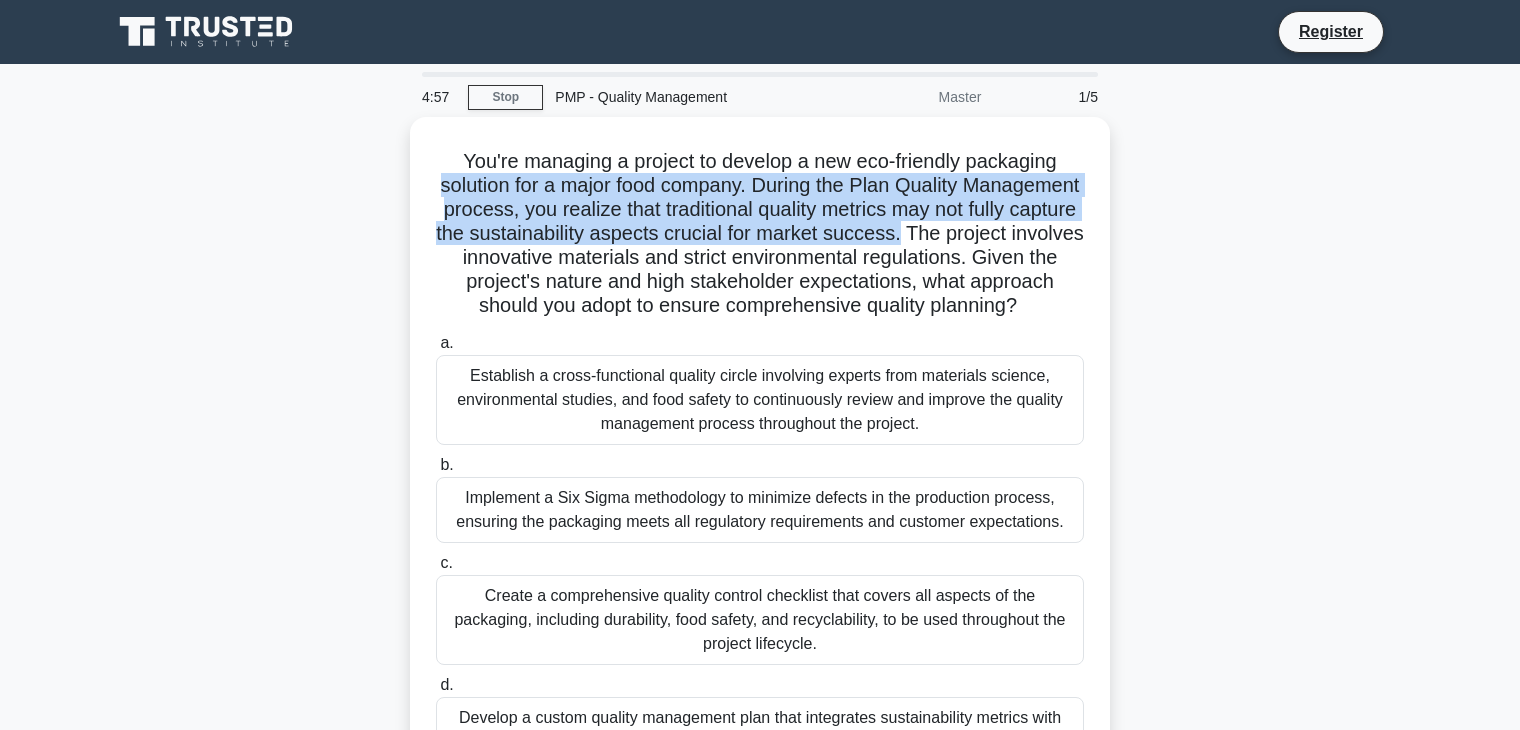 drag, startPoint x: 1518, startPoint y: 151, endPoint x: 1531, endPoint y: 211, distance: 61.39218 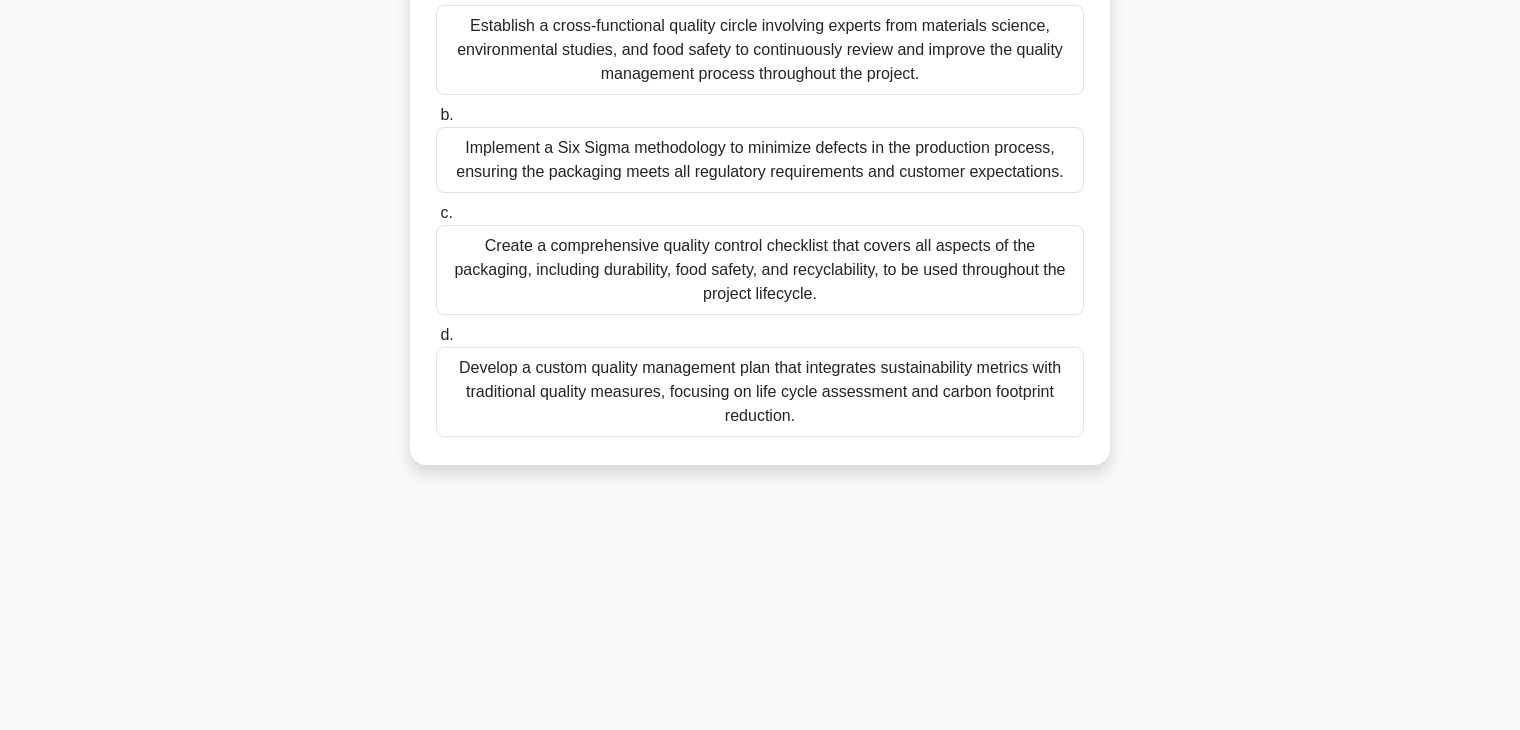 scroll, scrollTop: 0, scrollLeft: 0, axis: both 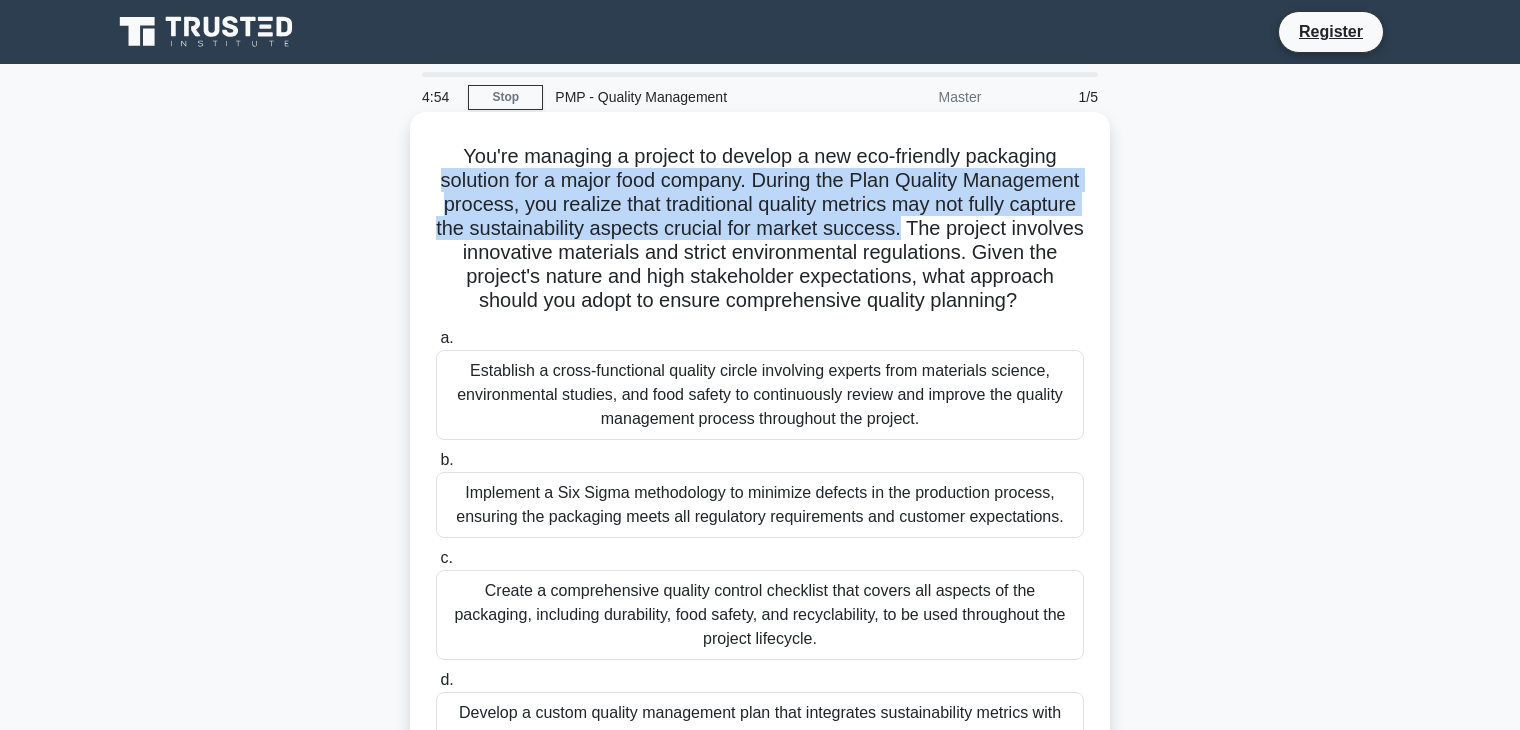click on "You're managing a project to develop a new eco-friendly packaging solution for a major food company. During the Plan Quality Management process, you realize that traditional quality metrics may not fully capture the sustainability aspects crucial for market success. The project involves innovative materials and strict environmental regulations. Given the project's nature and high stakeholder expectations, what approach should you adopt to ensure comprehensive quality planning?
.spinner_0XTQ{transform-origin:center;animation:spinner_y6GP .75s linear infinite}@keyframes spinner_y6GP{100%{transform:rotate(360deg)}}" at bounding box center [760, 229] 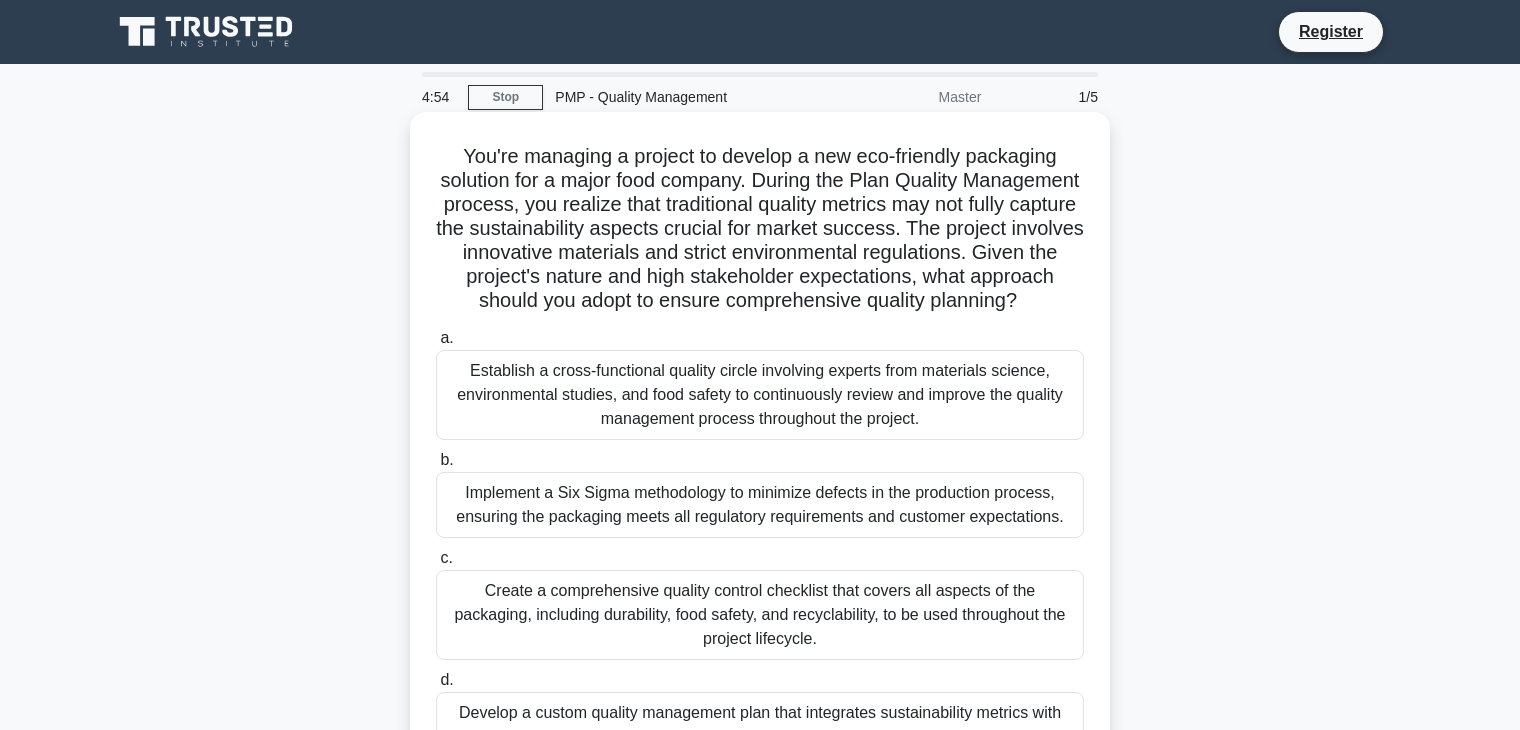 click on "You're managing a project to develop a new eco-friendly packaging solution for a major food company. During the Plan Quality Management process, you realize that traditional quality metrics may not fully capture the sustainability aspects crucial for market success. The project involves innovative materials and strict environmental regulations. Given the project's nature and high stakeholder expectations, what approach should you adopt to ensure comprehensive quality planning?
.spinner_0XTQ{transform-origin:center;animation:spinner_y6GP .75s linear infinite}@keyframes spinner_y6GP{100%{transform:rotate(360deg)}}" at bounding box center (760, 229) 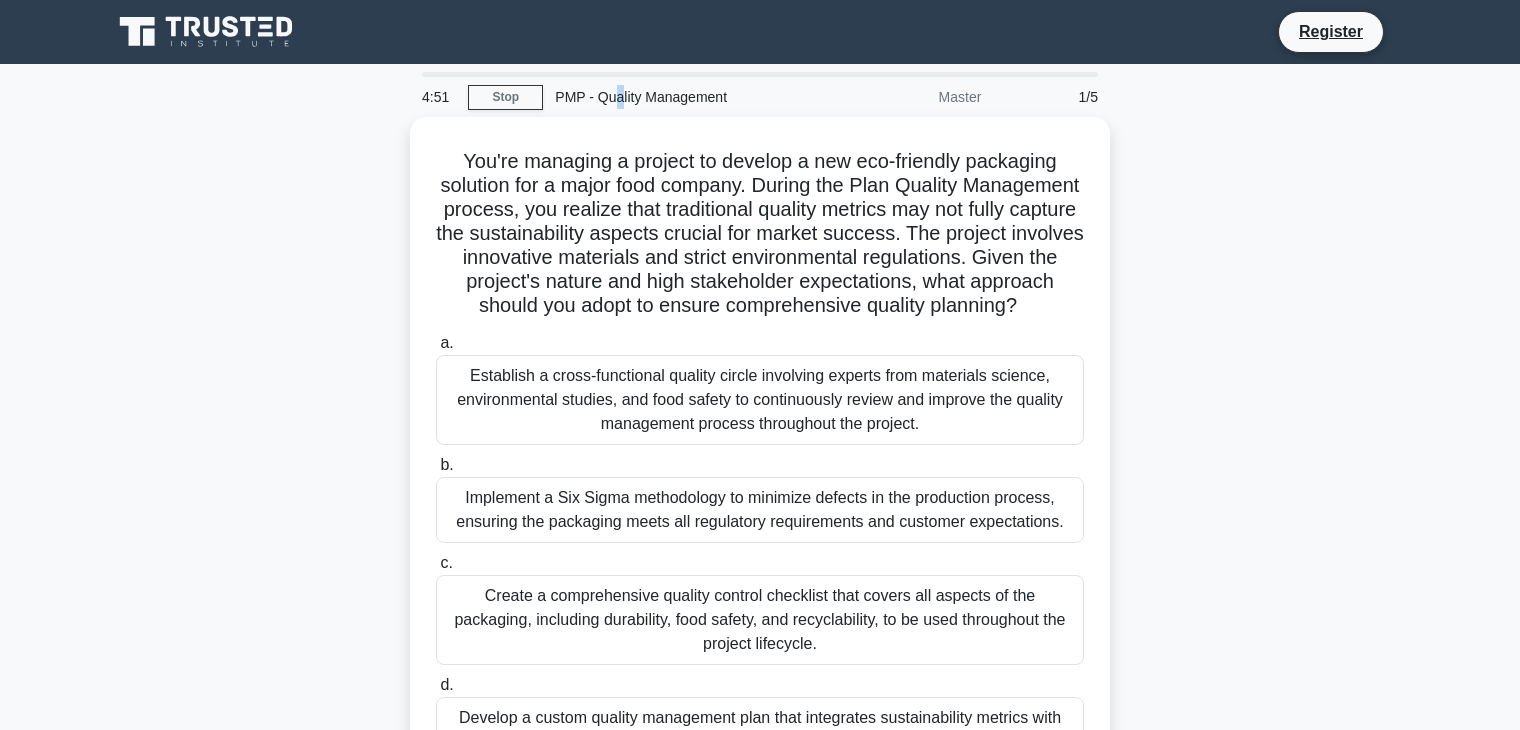 click on "PMP  - Quality Management" at bounding box center (680, 97) 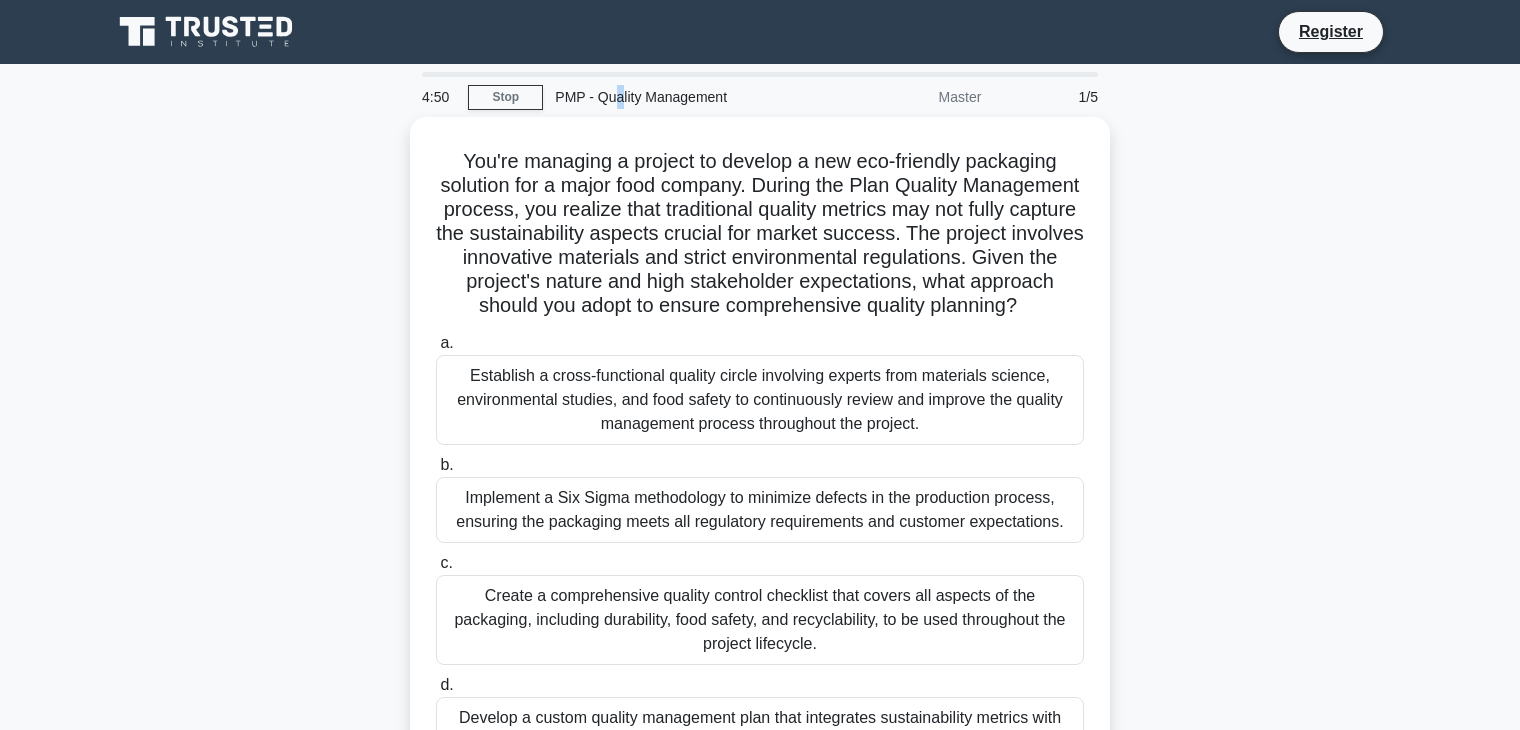 click on "PMP  - Quality Management" at bounding box center [680, 97] 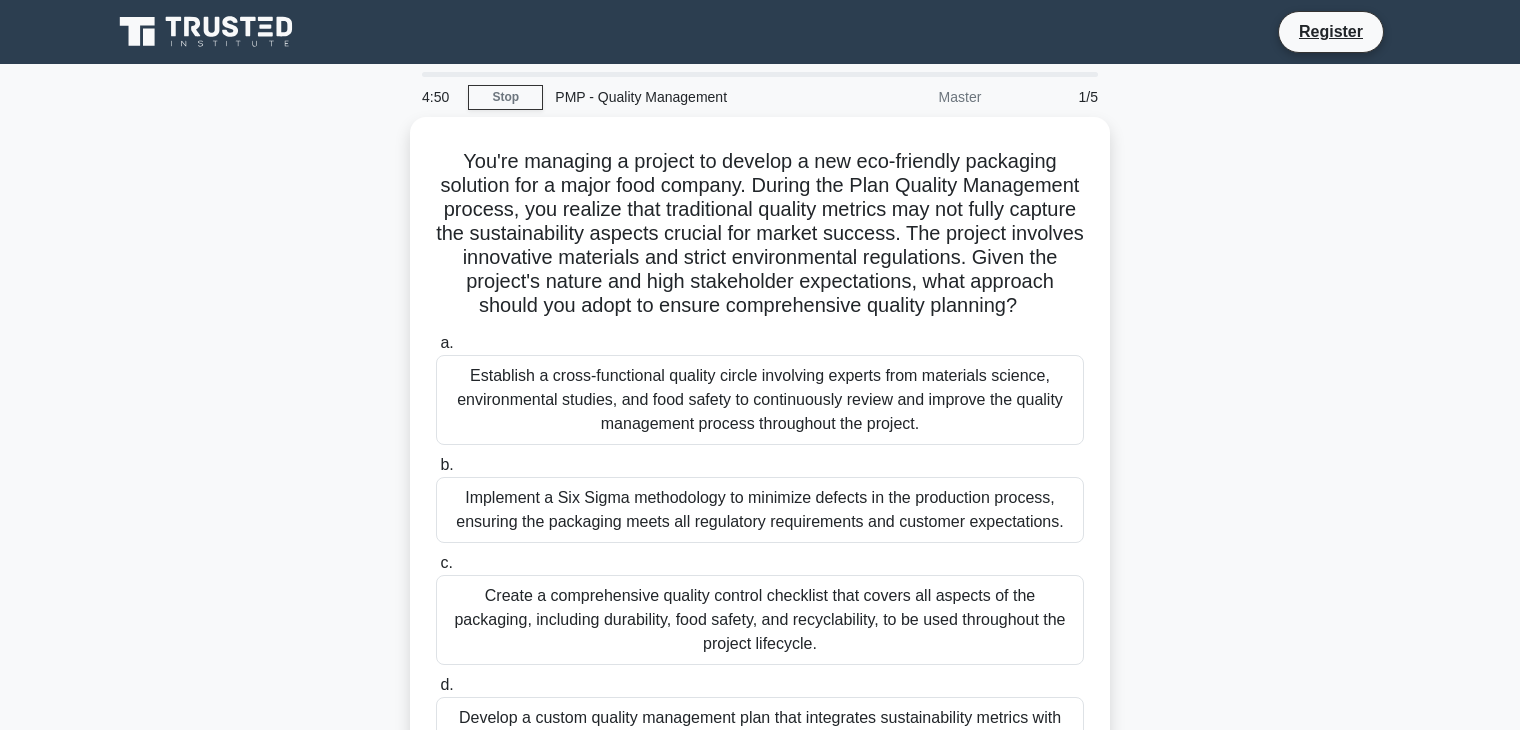 click on "PMP  - Quality Management" at bounding box center (680, 97) 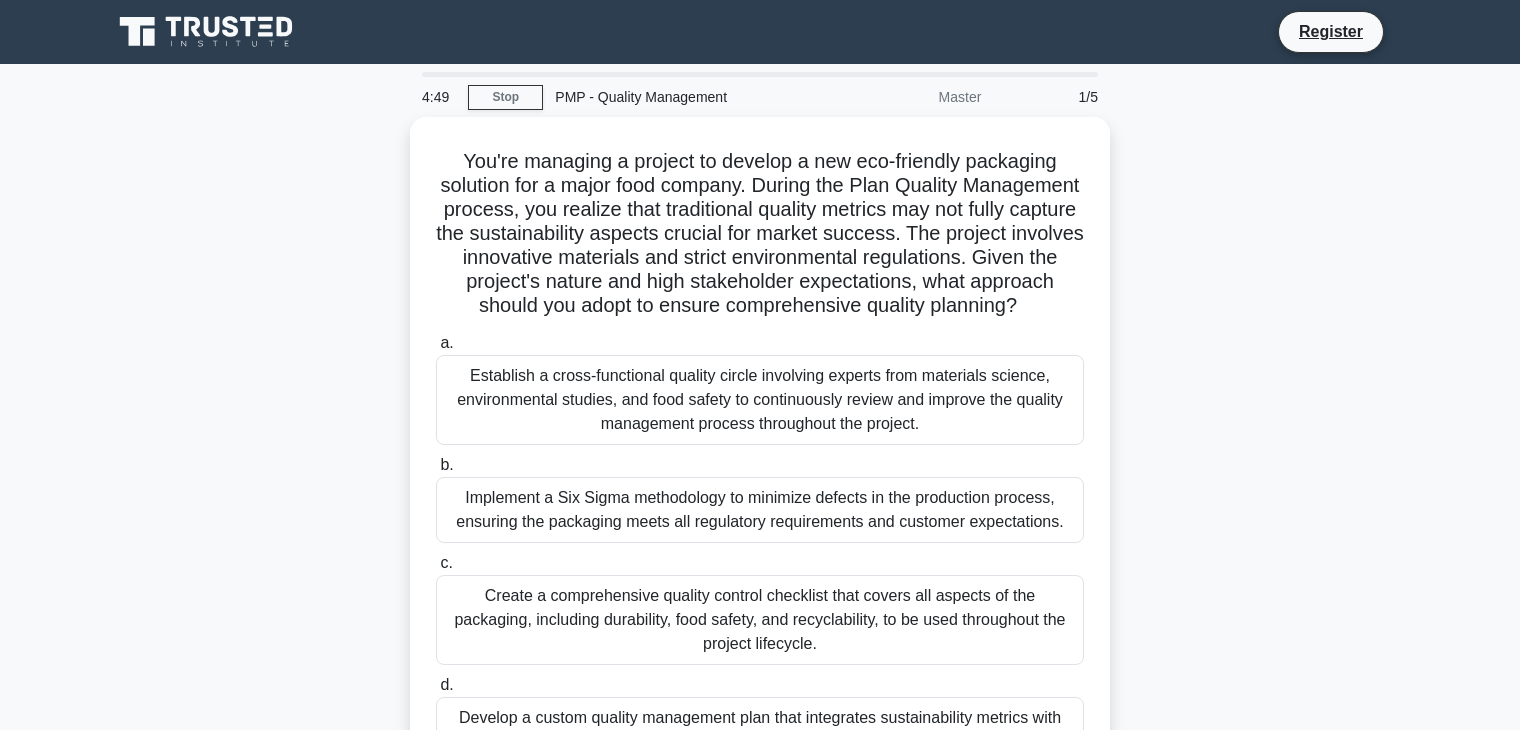 click on "PMP  - Quality Management" at bounding box center [680, 97] 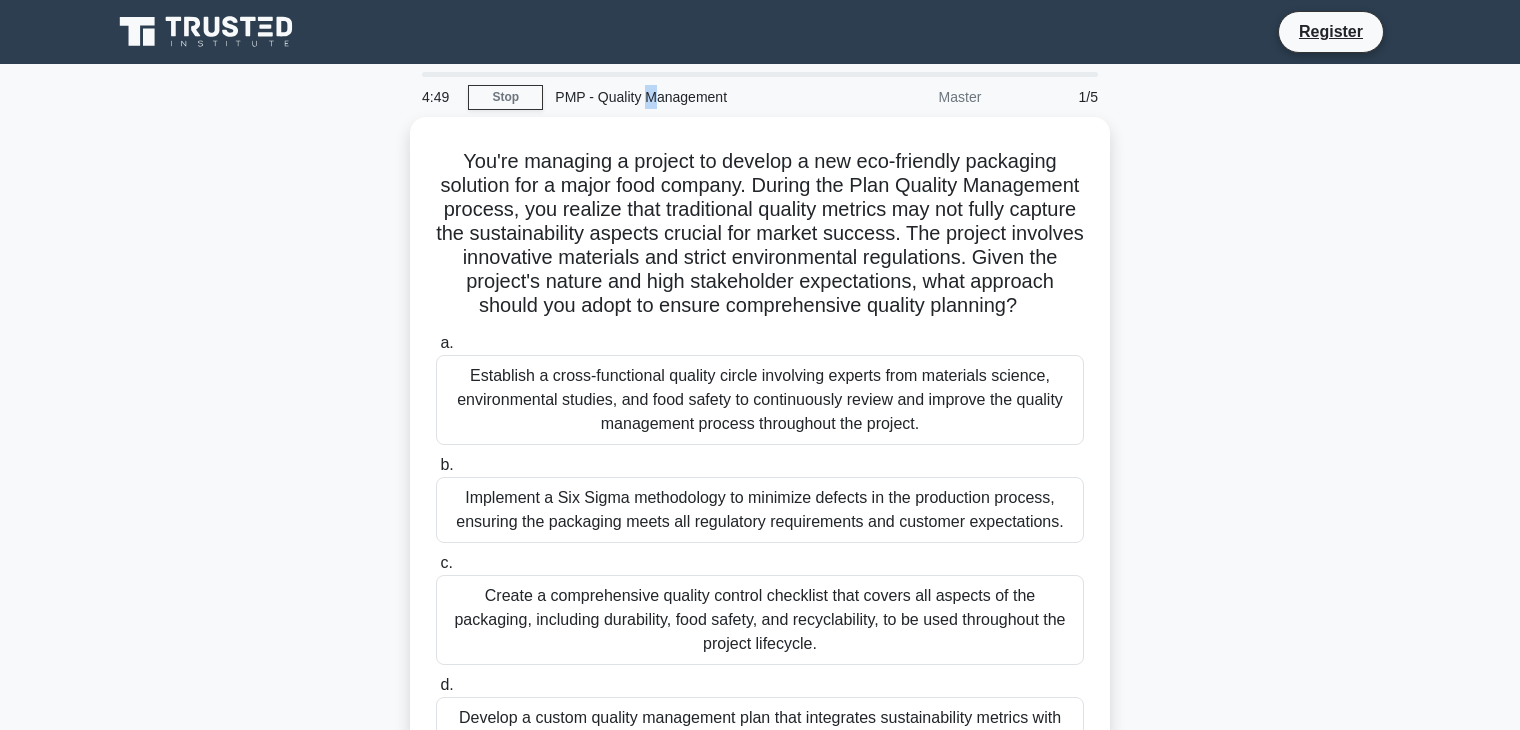 click on "PMP  - Quality Management" at bounding box center [680, 97] 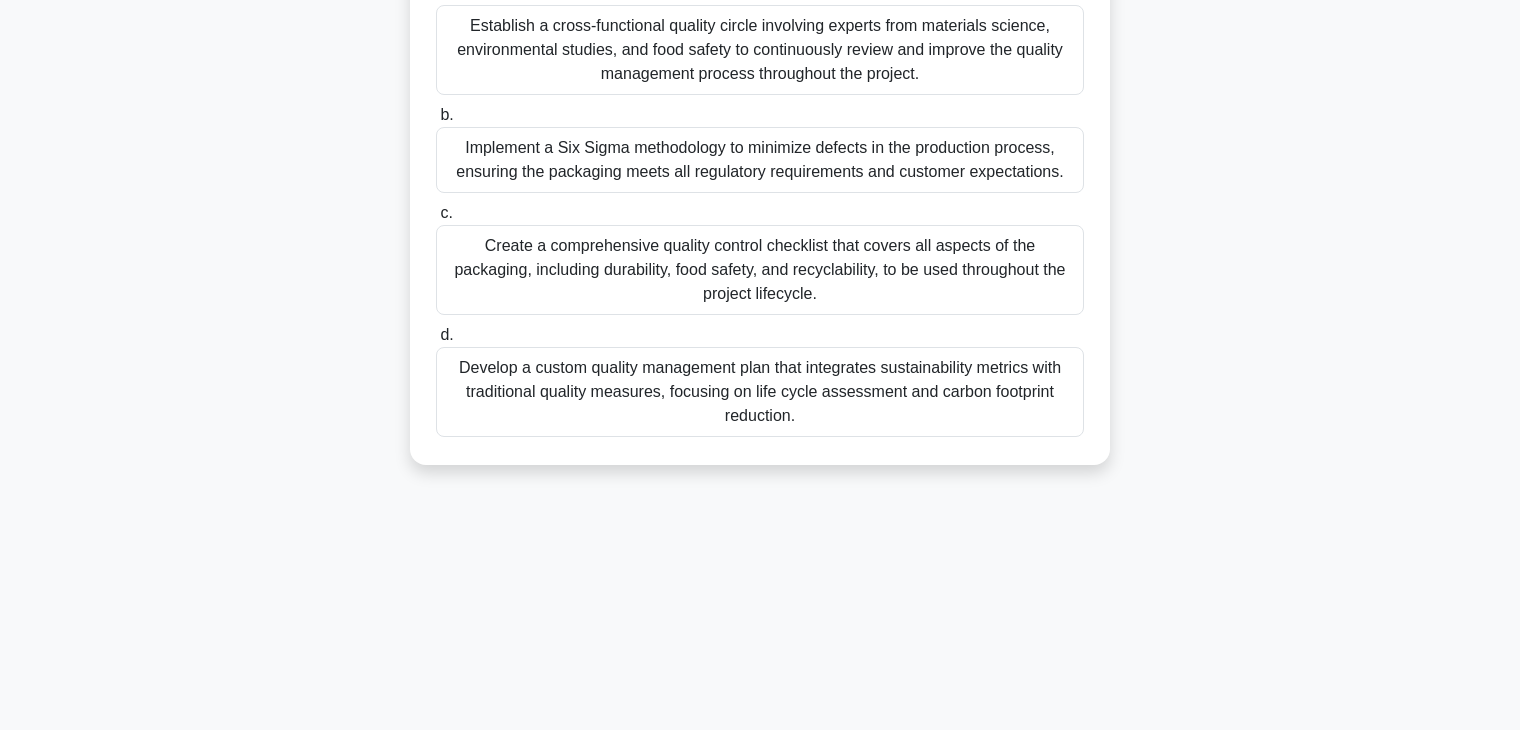 scroll, scrollTop: 344, scrollLeft: 0, axis: vertical 